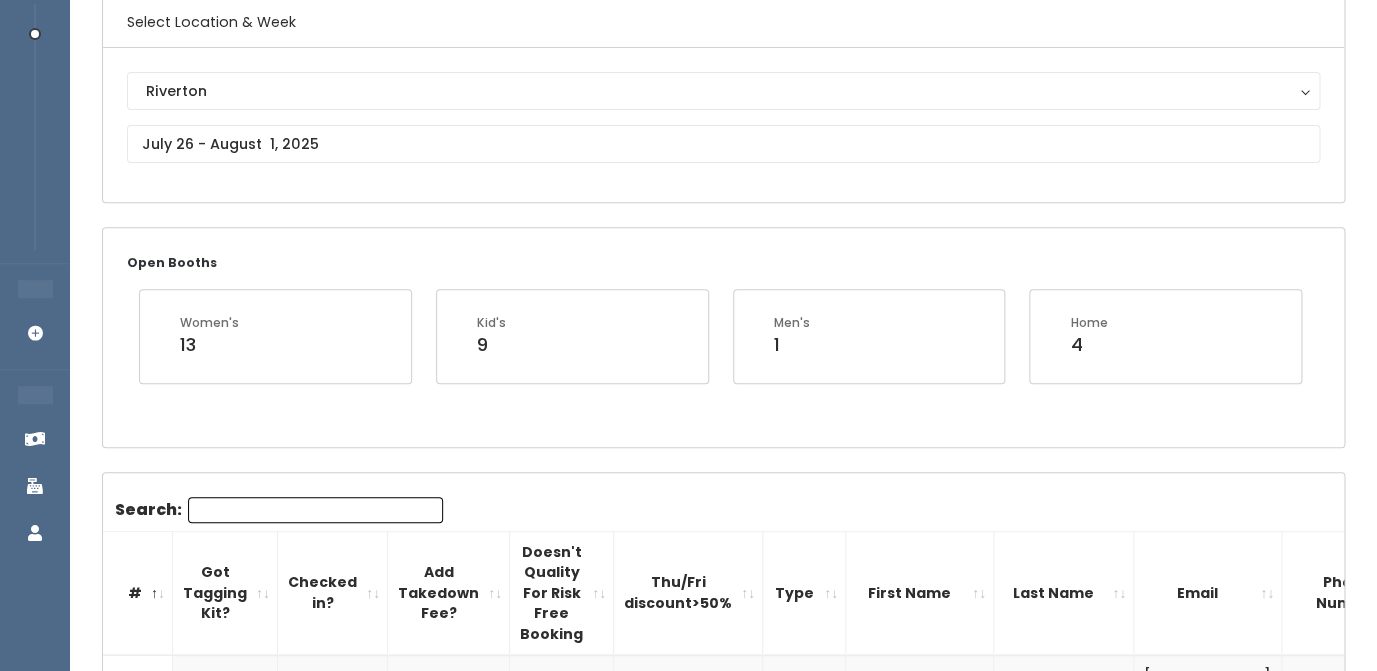 scroll, scrollTop: 0, scrollLeft: 0, axis: both 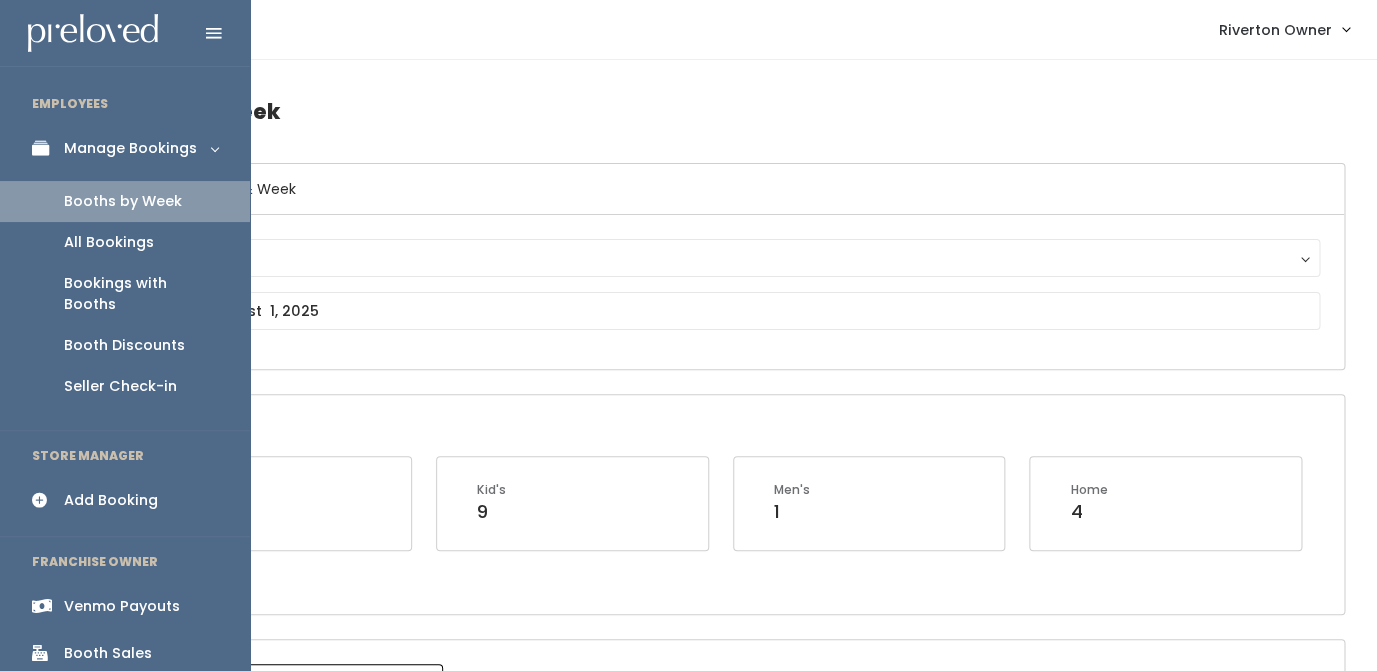 click on "Venmo Payouts" at bounding box center [122, 606] 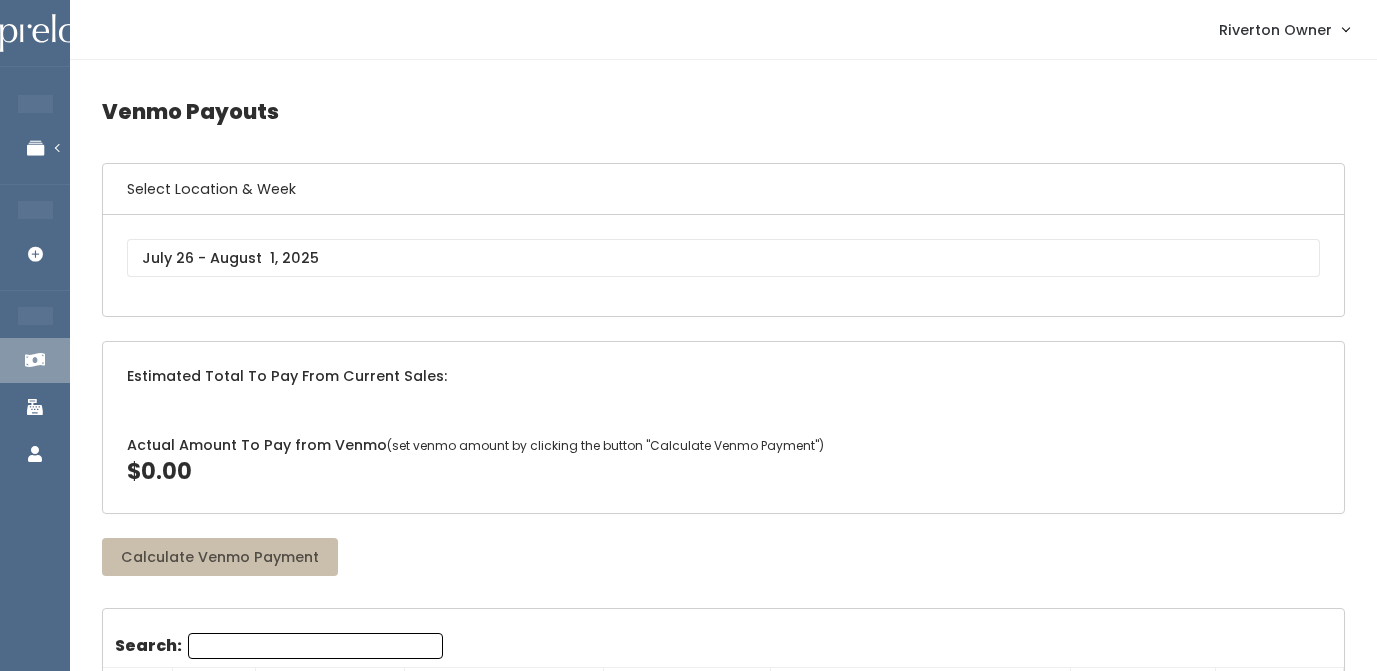 scroll, scrollTop: 0, scrollLeft: 0, axis: both 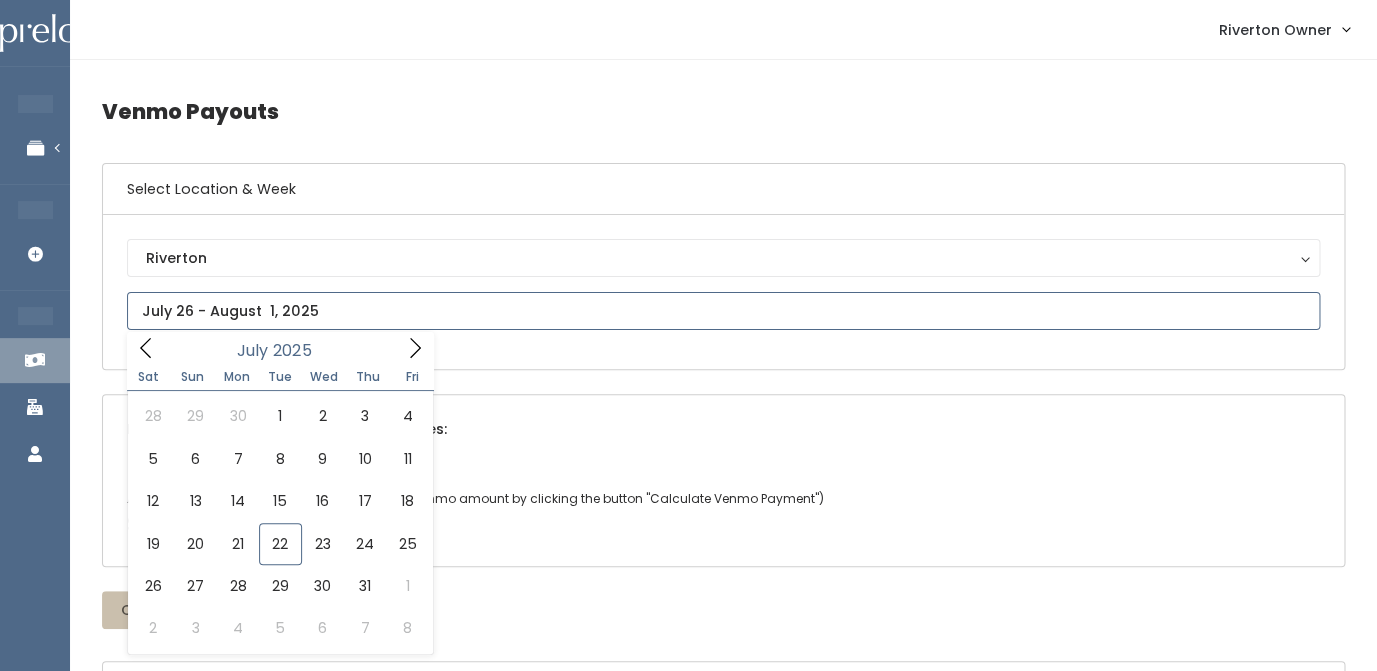 click at bounding box center [723, 311] 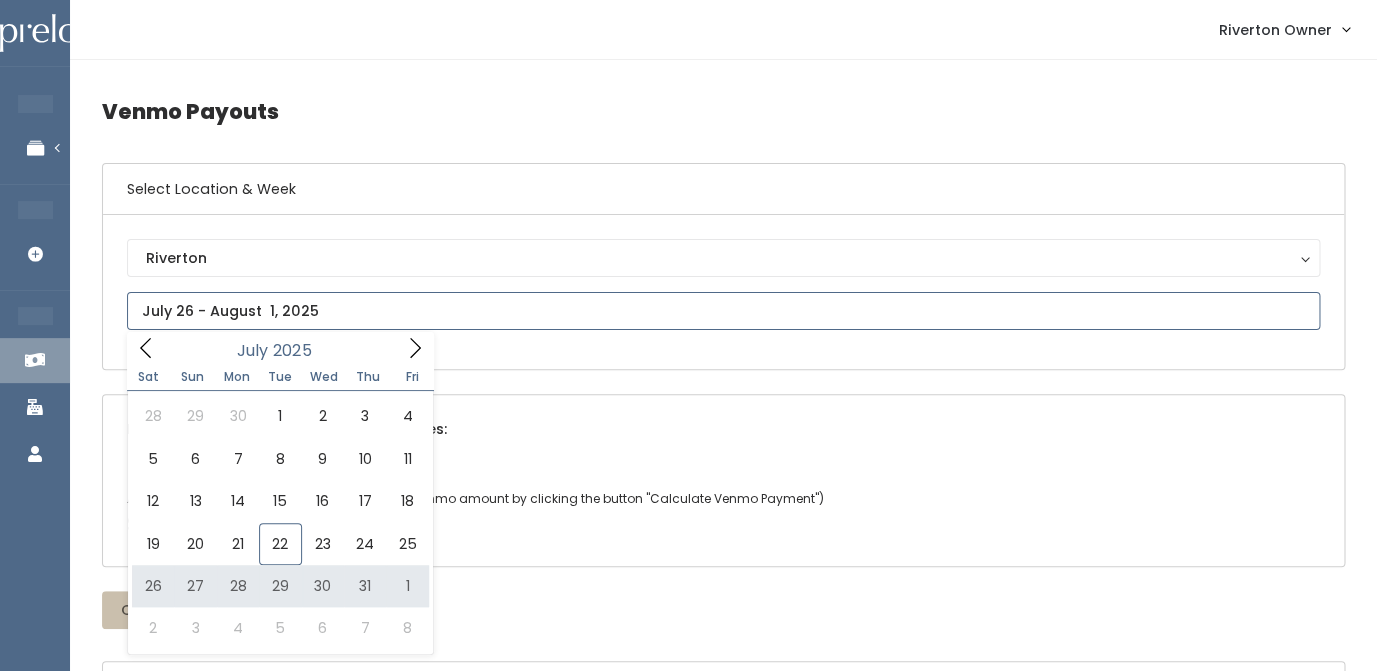 type on "July 19 to July 25" 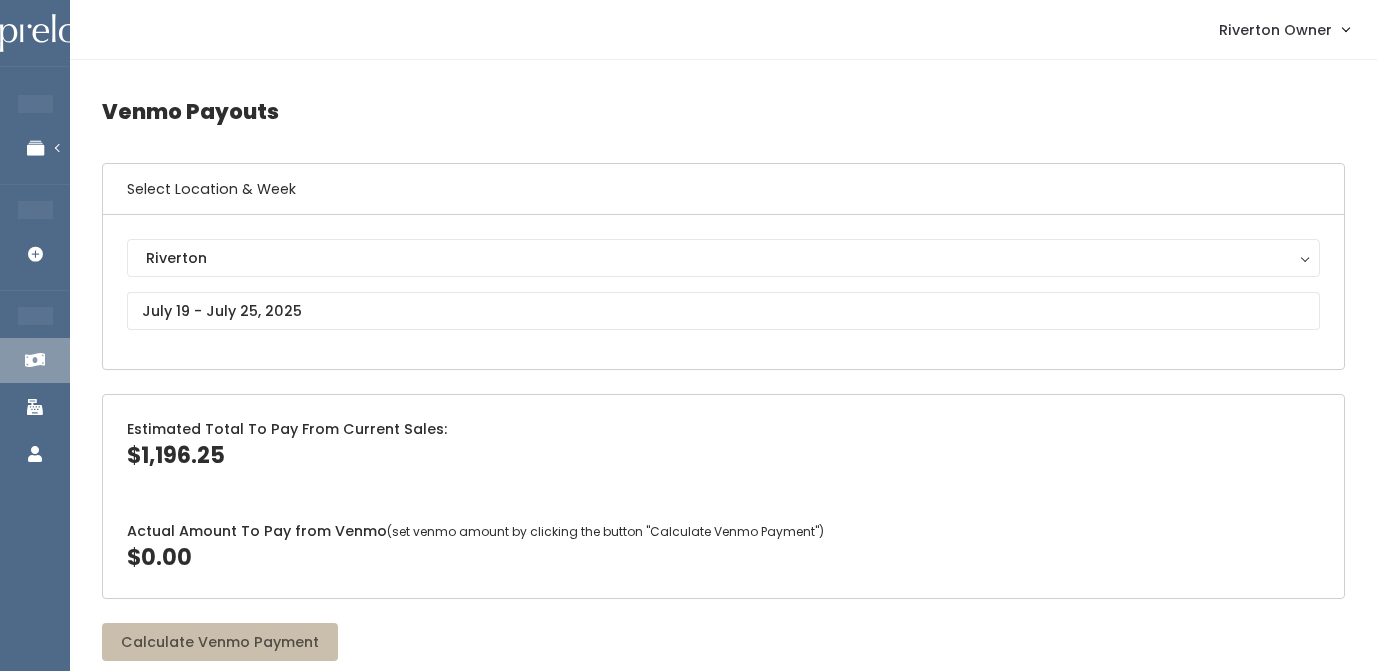 scroll, scrollTop: 0, scrollLeft: 0, axis: both 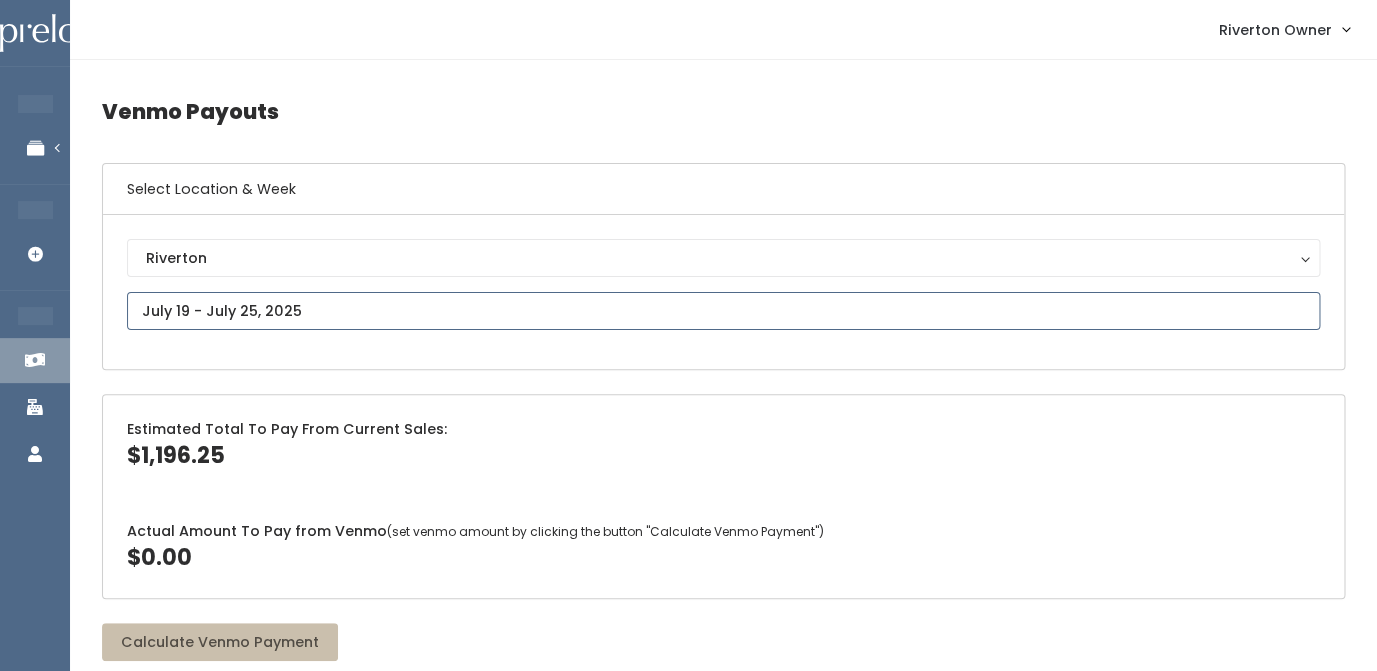 click at bounding box center [723, 311] 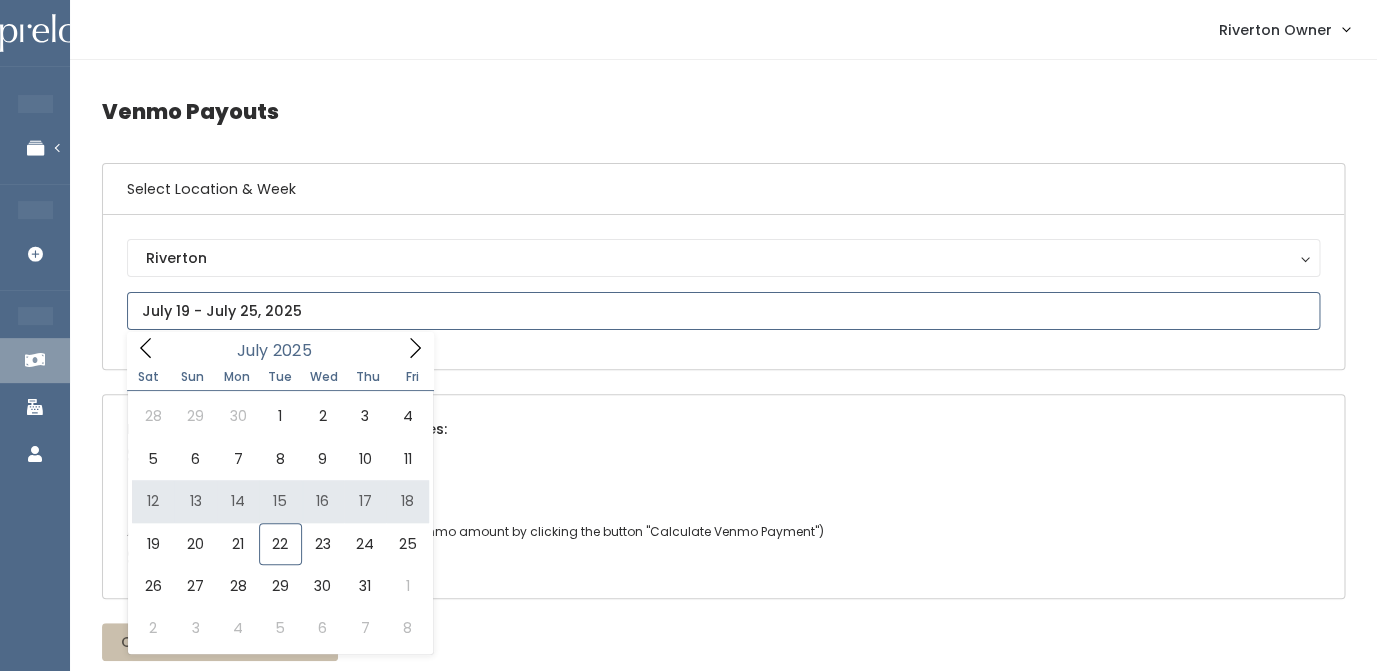 type on "July 12 to July 18" 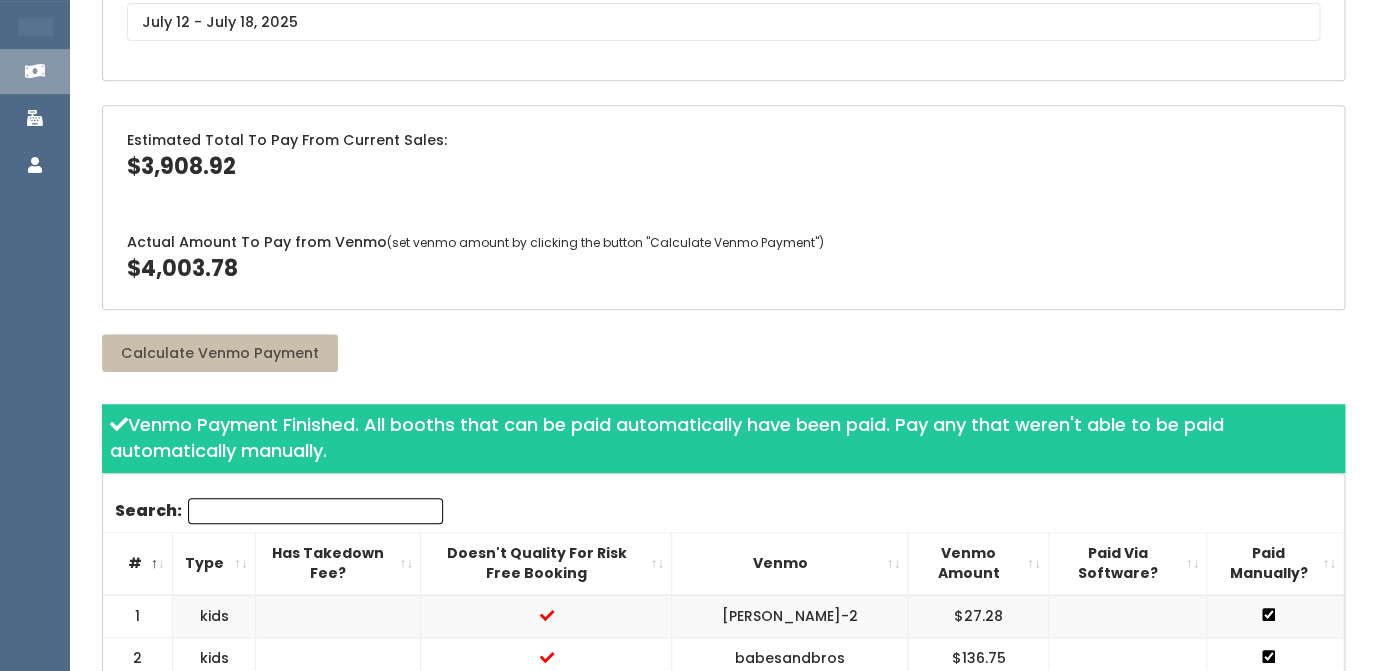 scroll, scrollTop: 0, scrollLeft: 0, axis: both 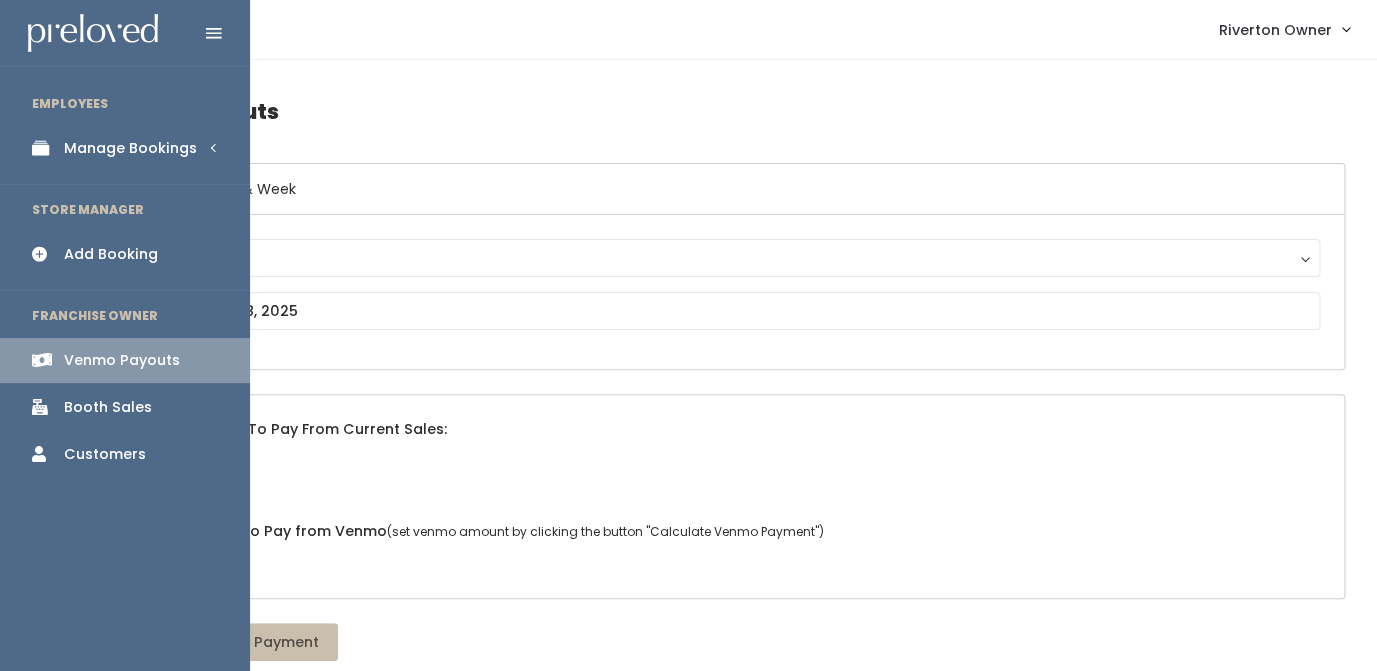 click on "Manage Bookings" at bounding box center (130, 148) 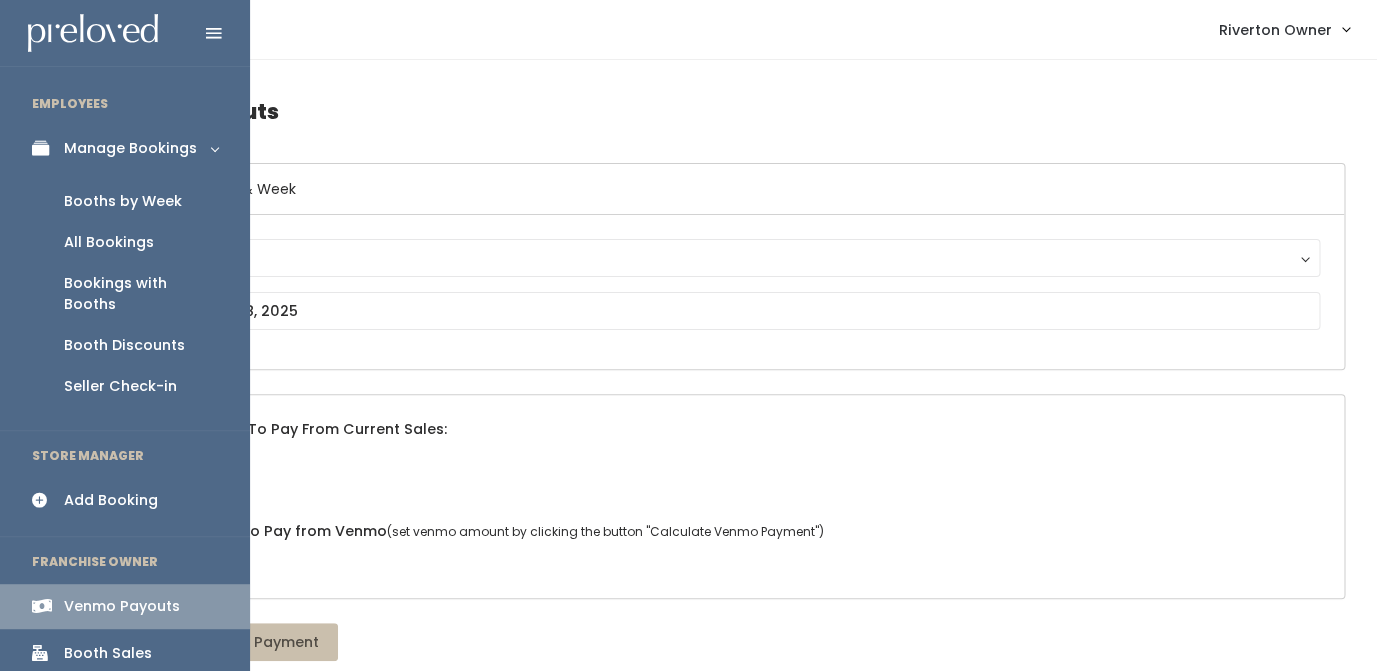 click on "Booths by Week" at bounding box center (123, 201) 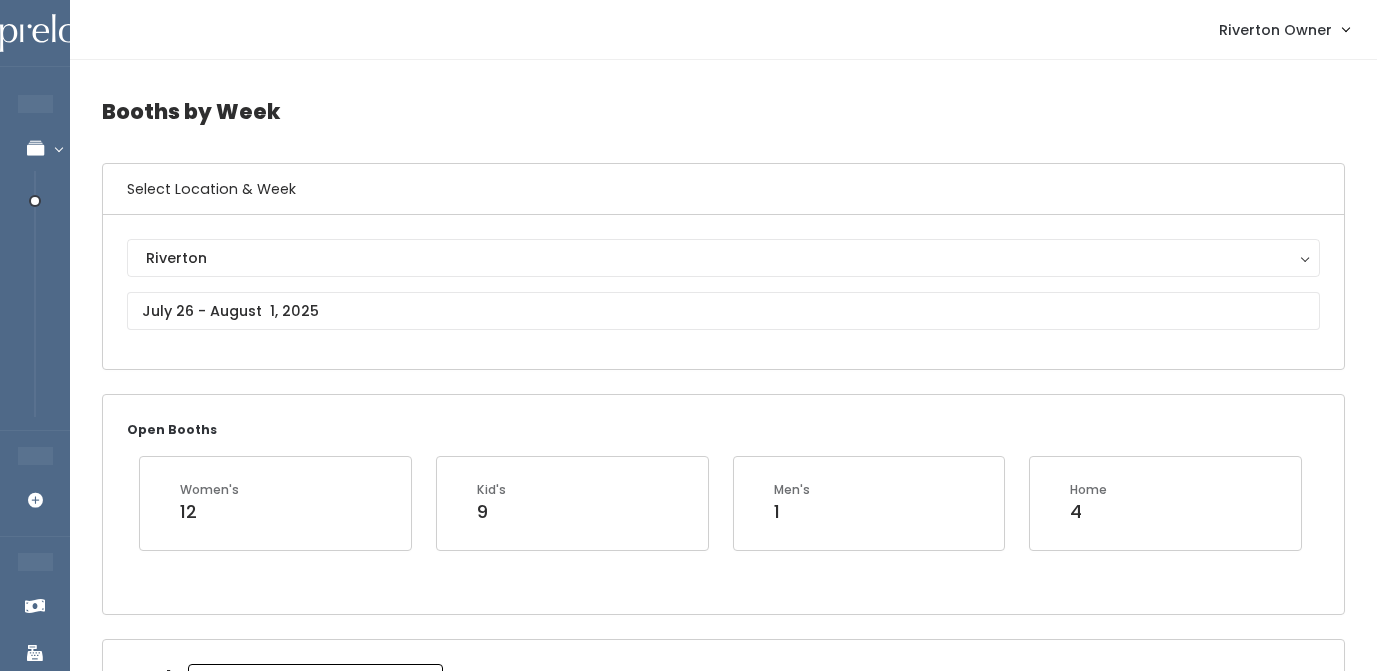 scroll, scrollTop: 0, scrollLeft: 0, axis: both 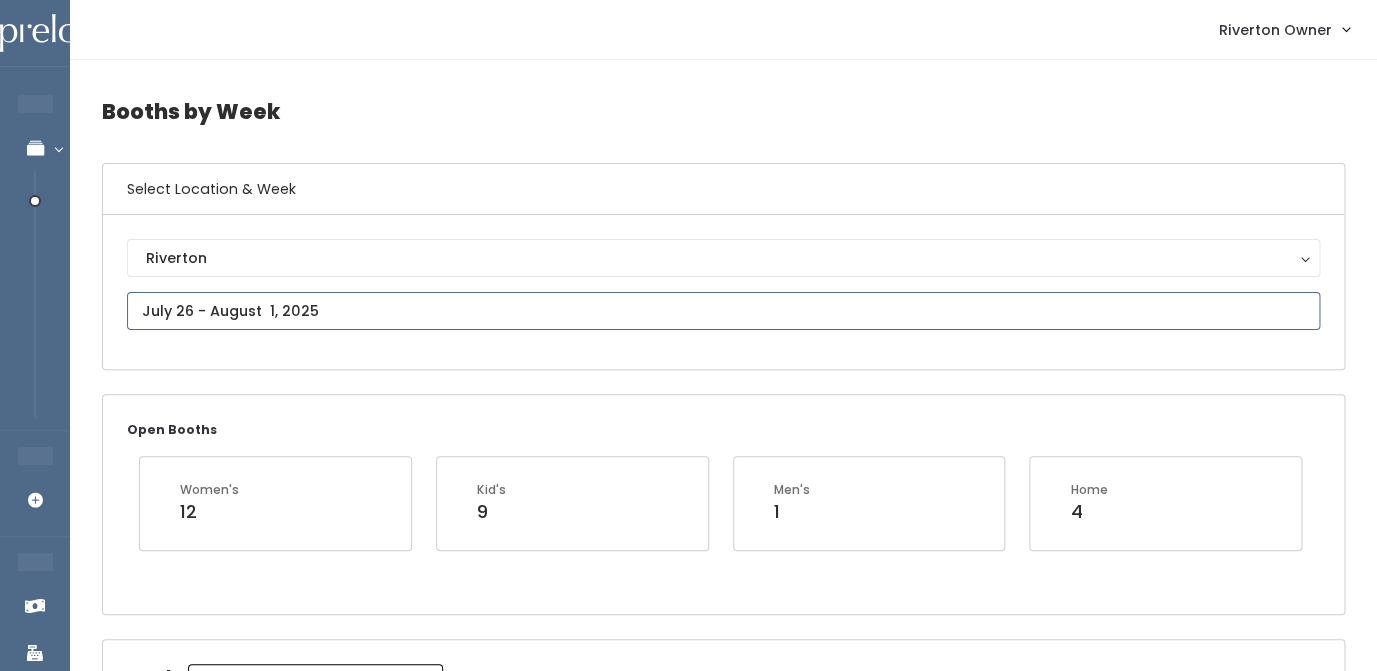 click at bounding box center (723, 311) 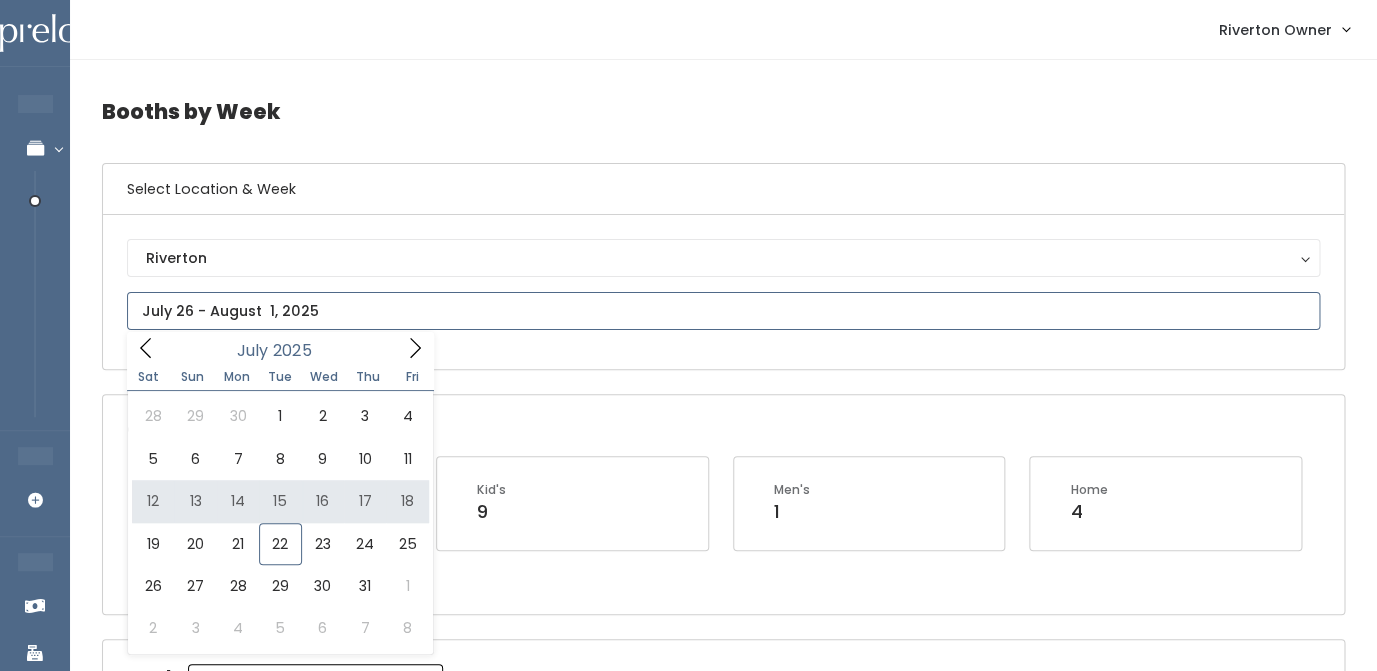 type on "July 12 to July 18" 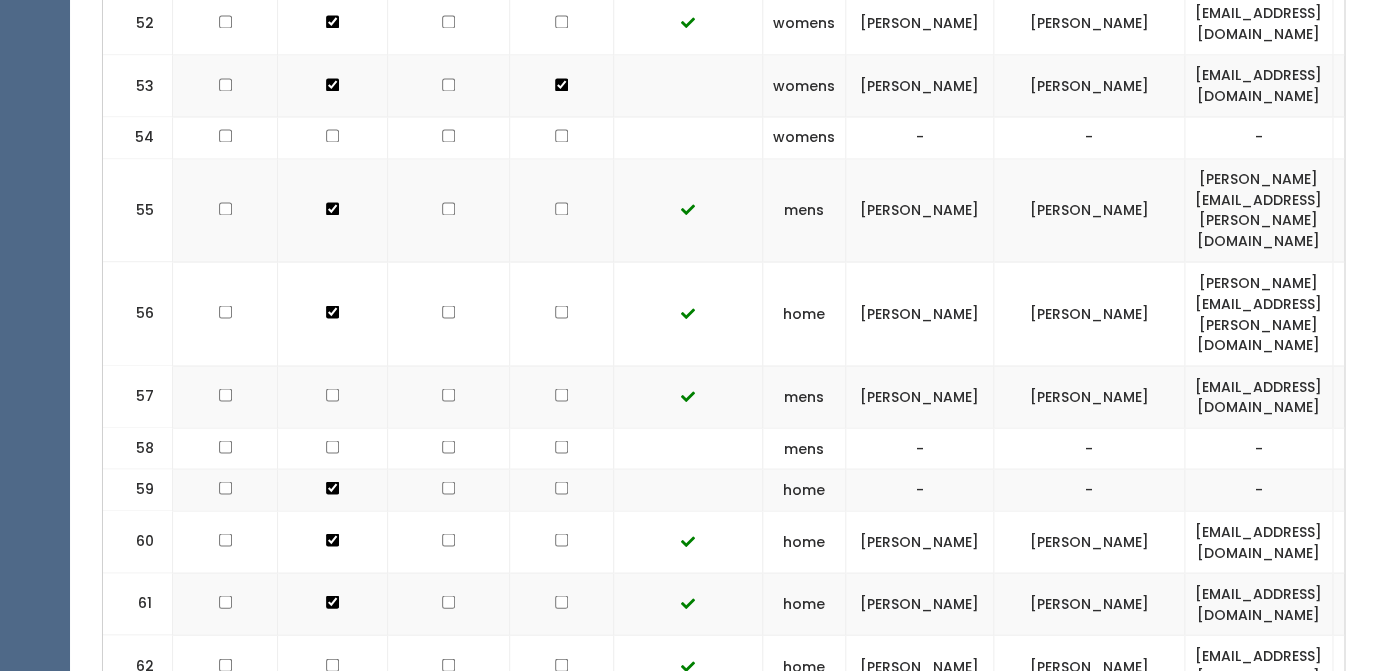 scroll, scrollTop: 3868, scrollLeft: 0, axis: vertical 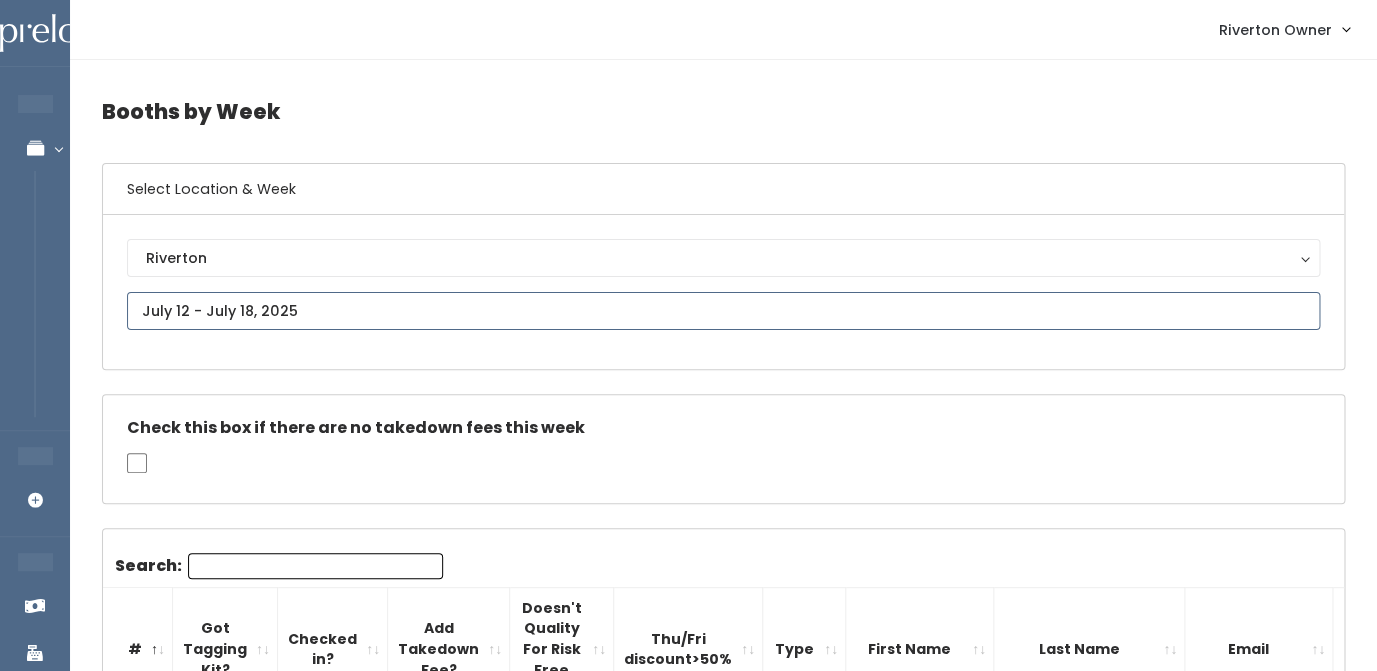 click at bounding box center (723, 311) 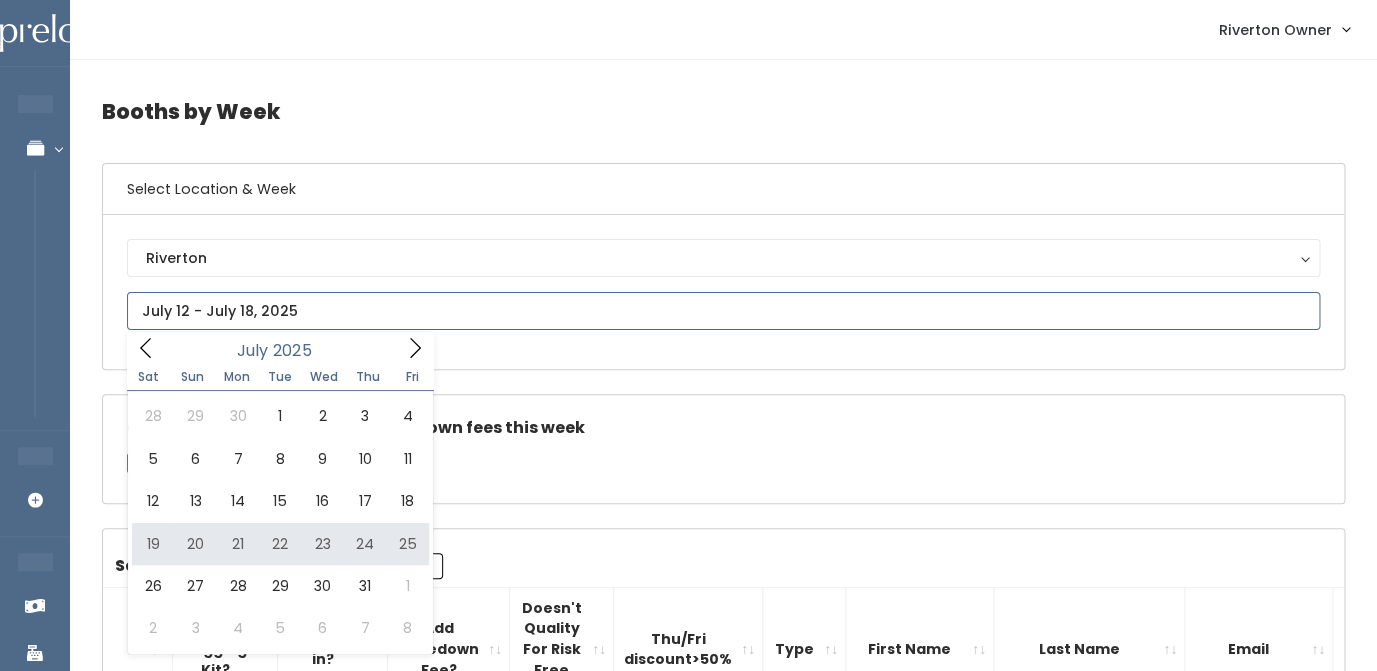 type on "July 19 to July 25" 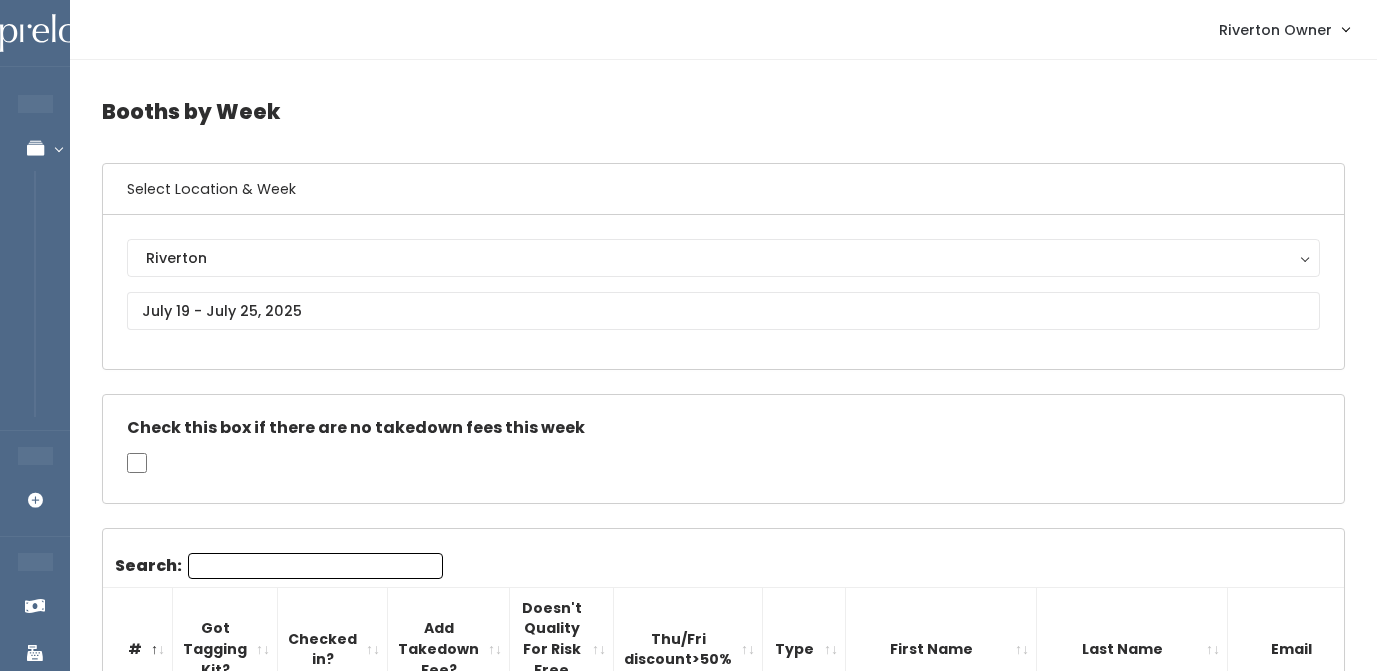 scroll, scrollTop: 0, scrollLeft: 0, axis: both 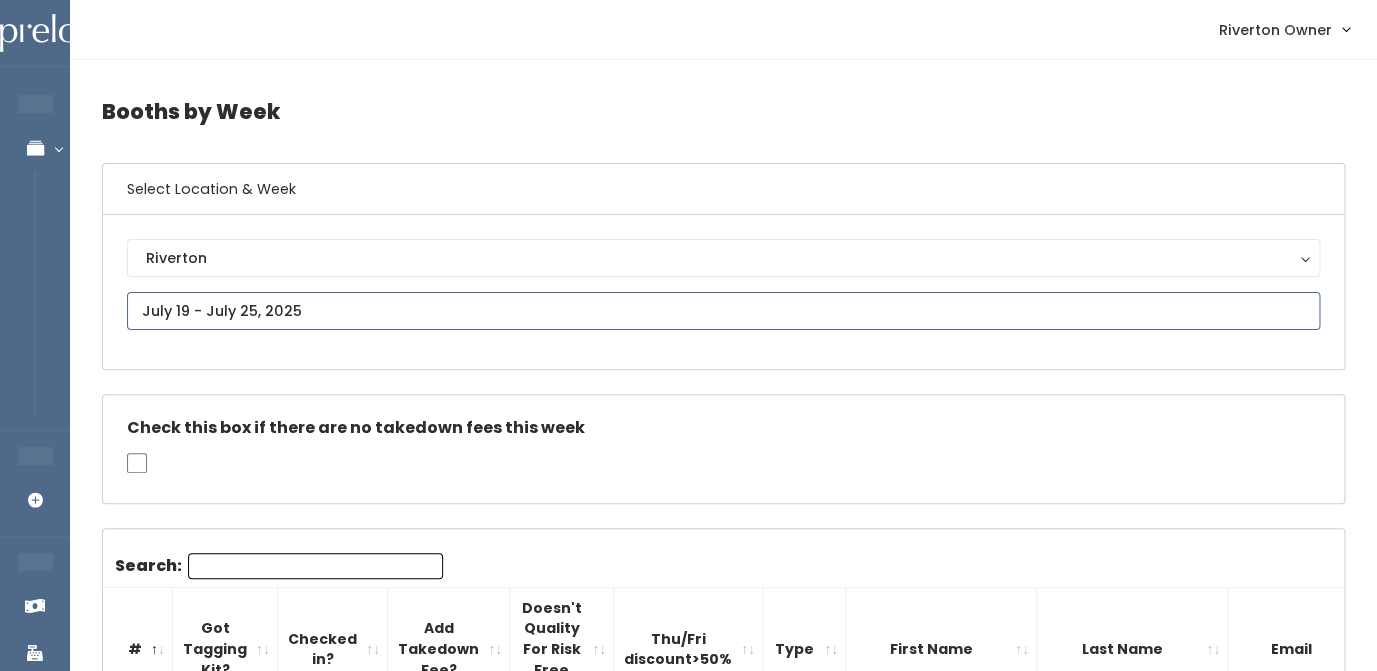 click at bounding box center [723, 311] 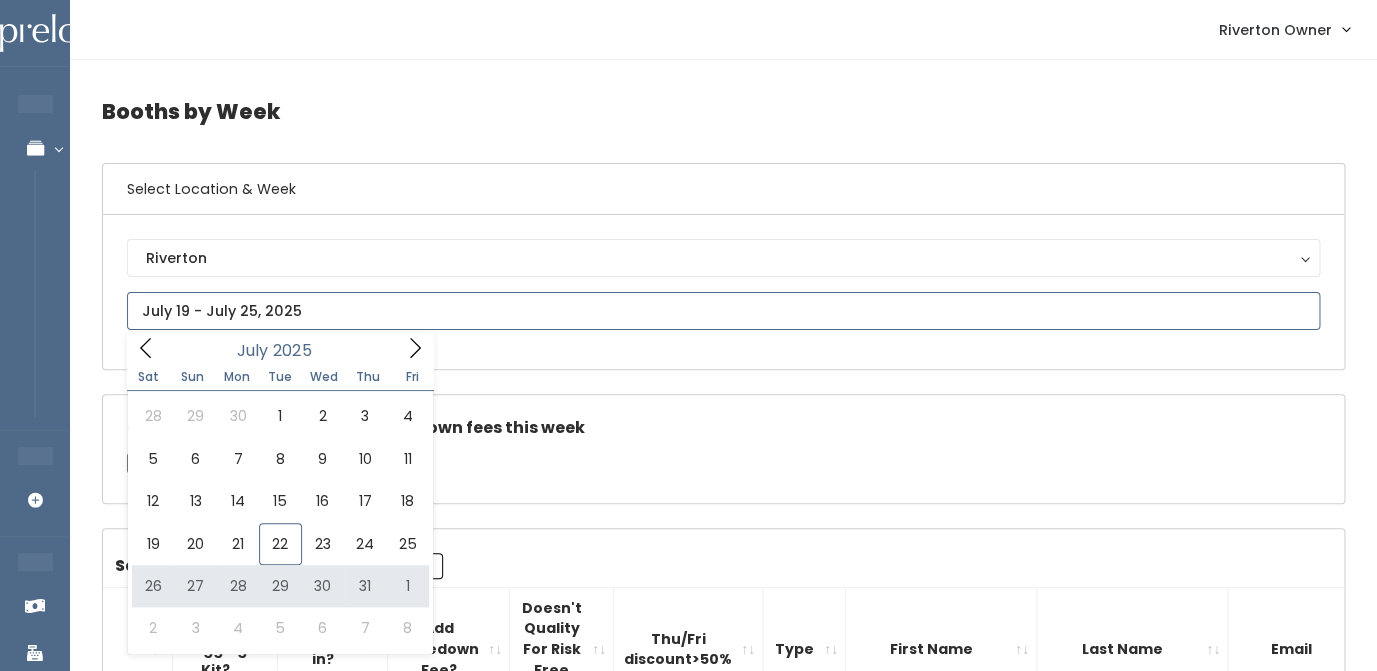 type on "[DATE] to [DATE]" 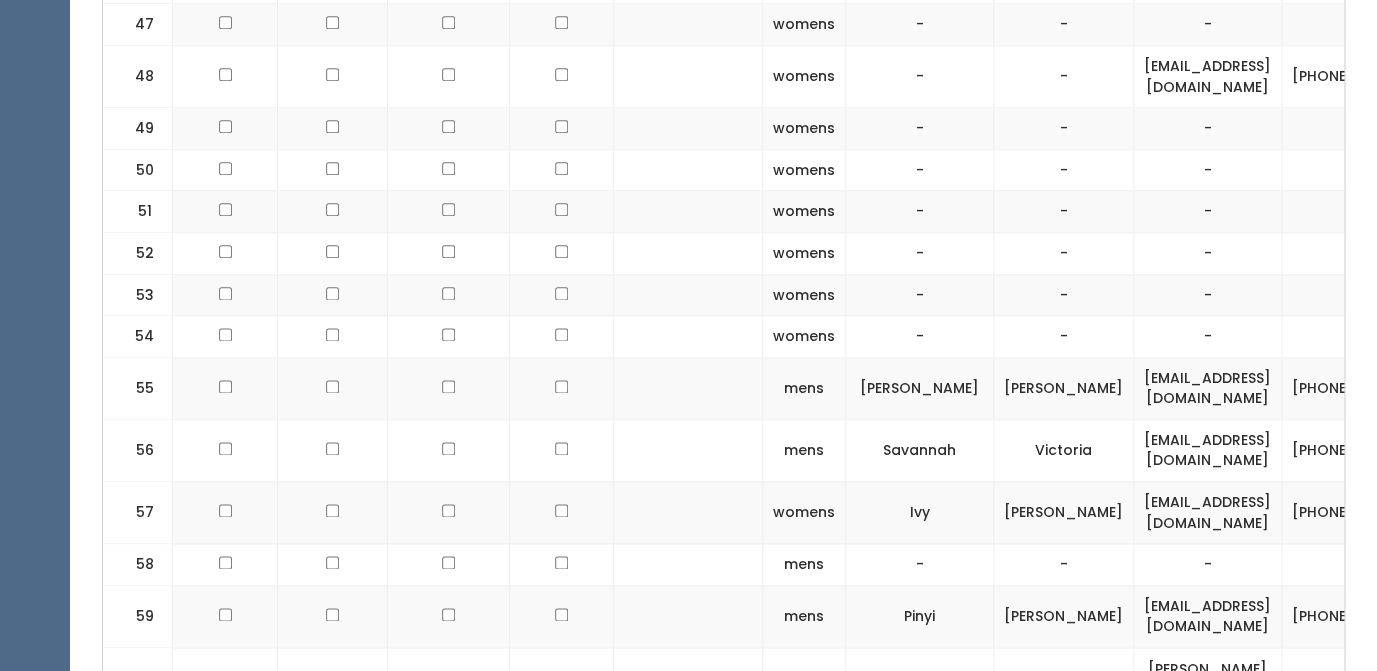 scroll, scrollTop: 3496, scrollLeft: 0, axis: vertical 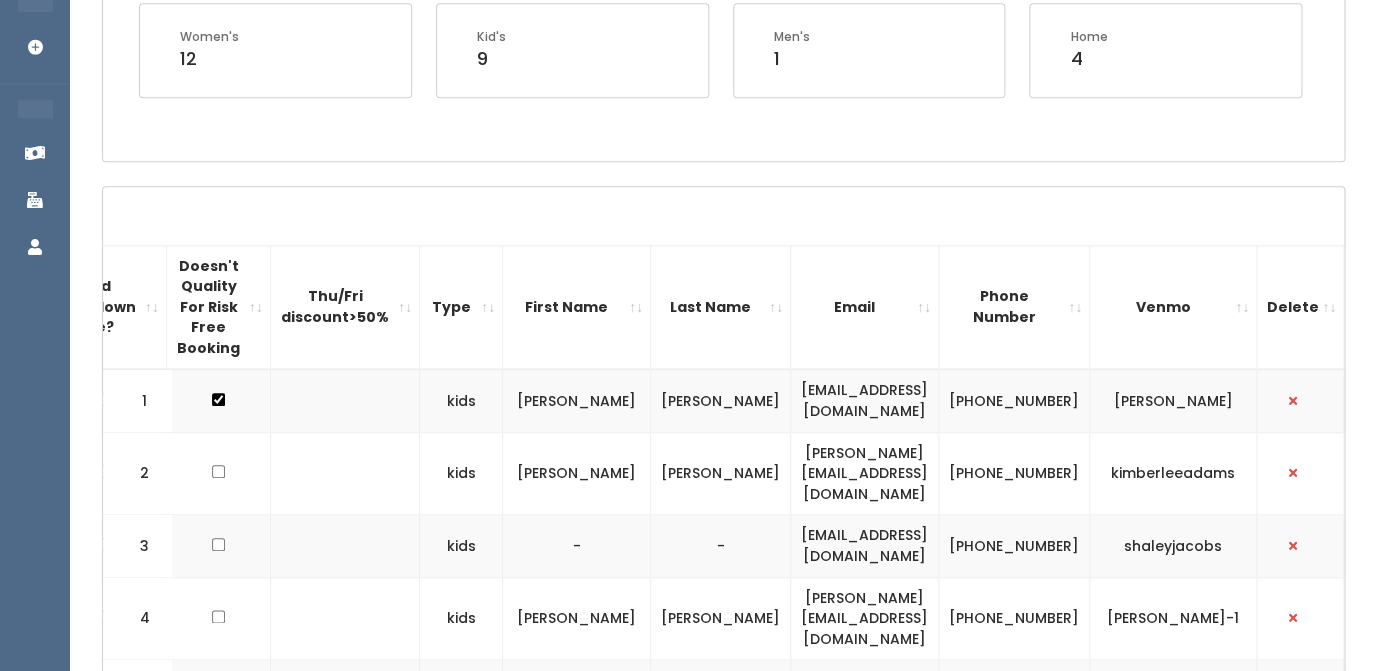 click on "Open Booths
Women's
12
Kid's
9
Men's
1
Home
4" at bounding box center [723, 51] 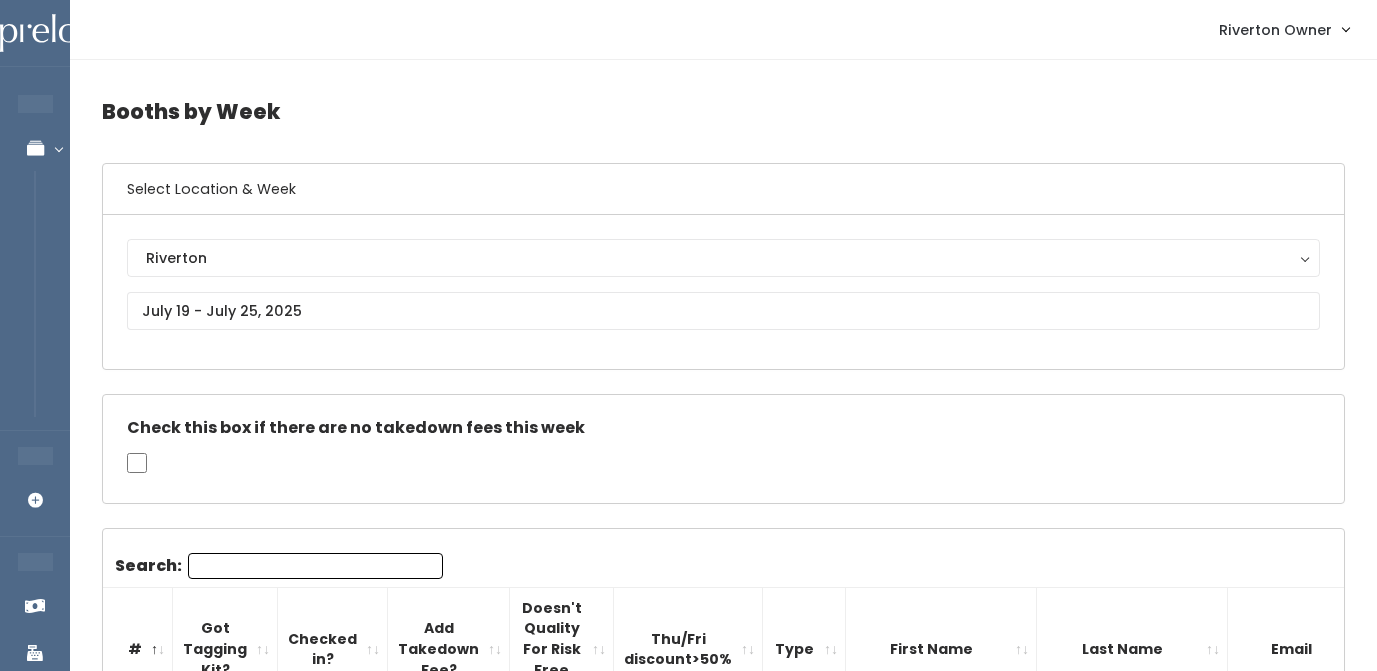 scroll, scrollTop: 3841, scrollLeft: 0, axis: vertical 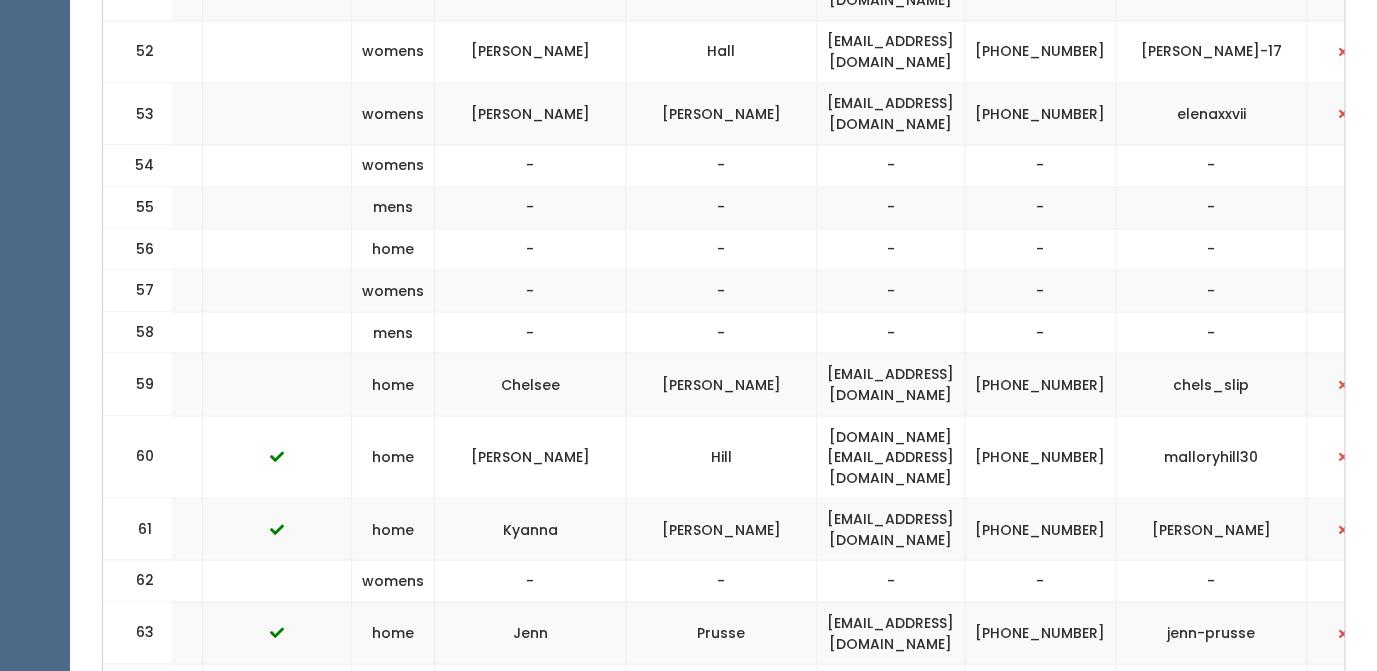 click on "Search:
# Got Tagging Kit? Checked in? Add Takedown Fee? Doesn't Quality For Risk Free Booking  Thu/Fri discount>50% Type First Name Last Name Email Phone Number Venmo Delete
1
kids" at bounding box center (723, -1268) 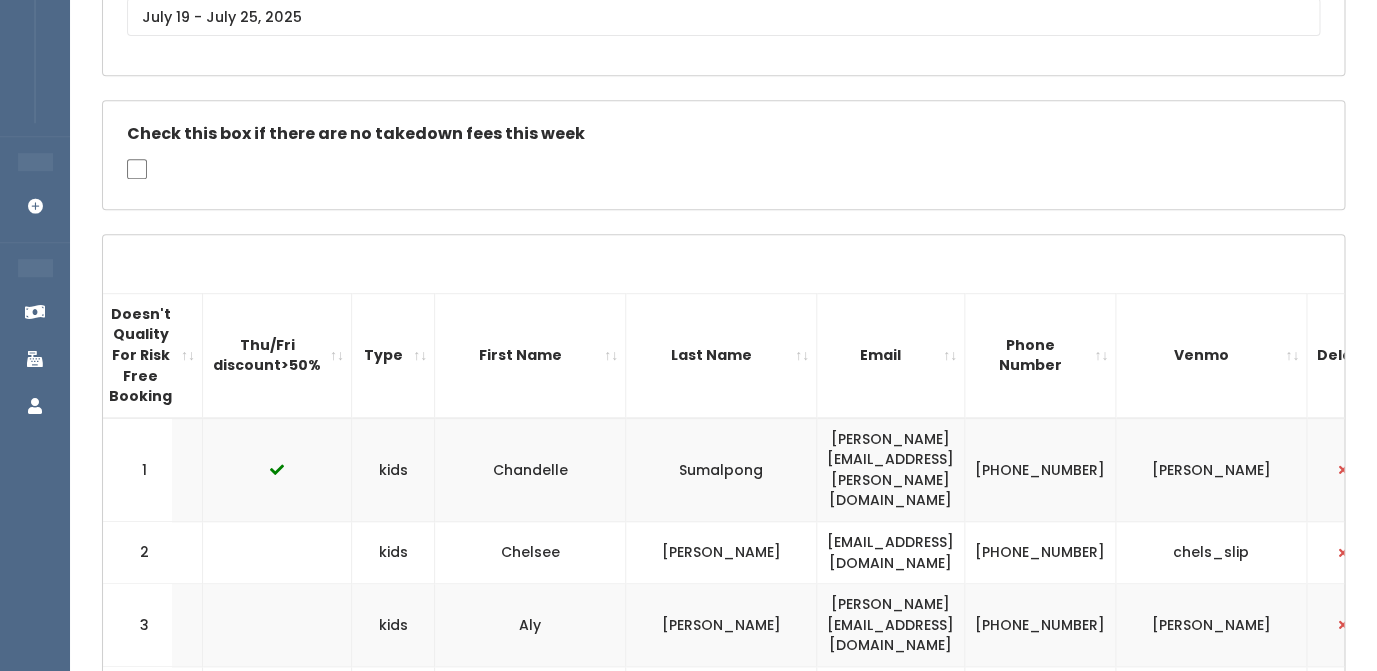 scroll, scrollTop: 0, scrollLeft: 0, axis: both 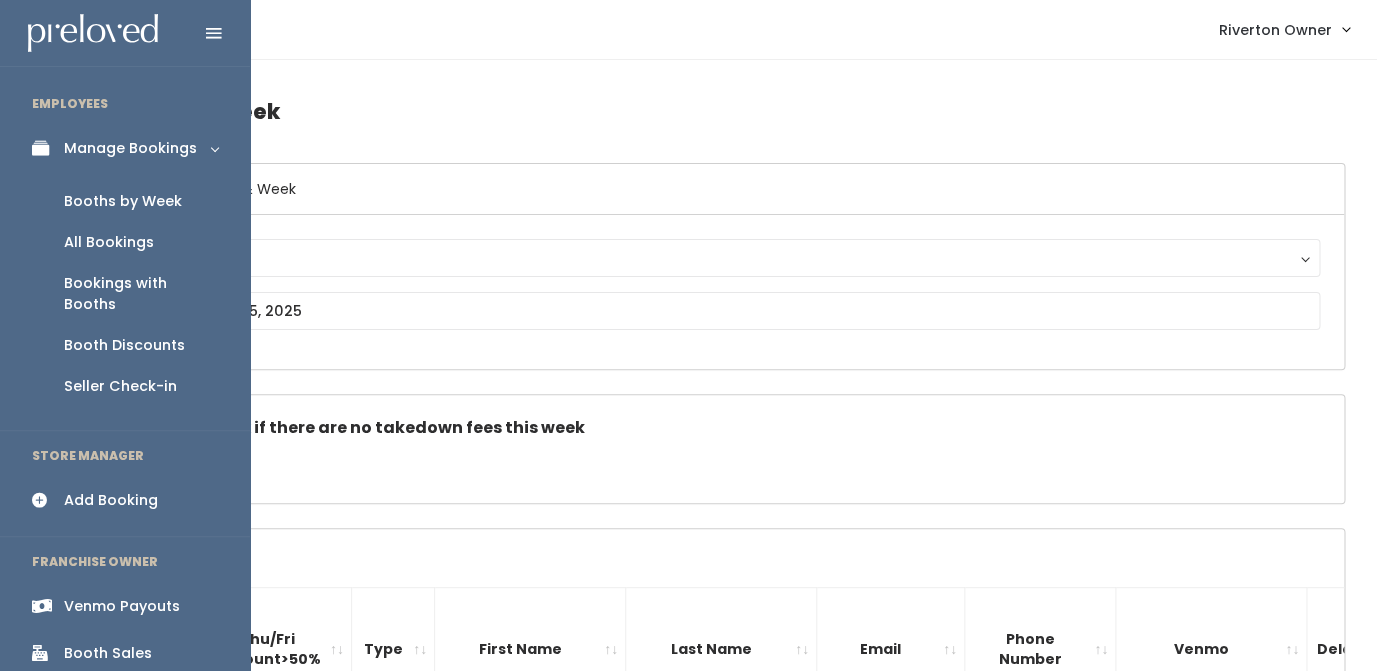 click on "Booths by Week" at bounding box center [123, 201] 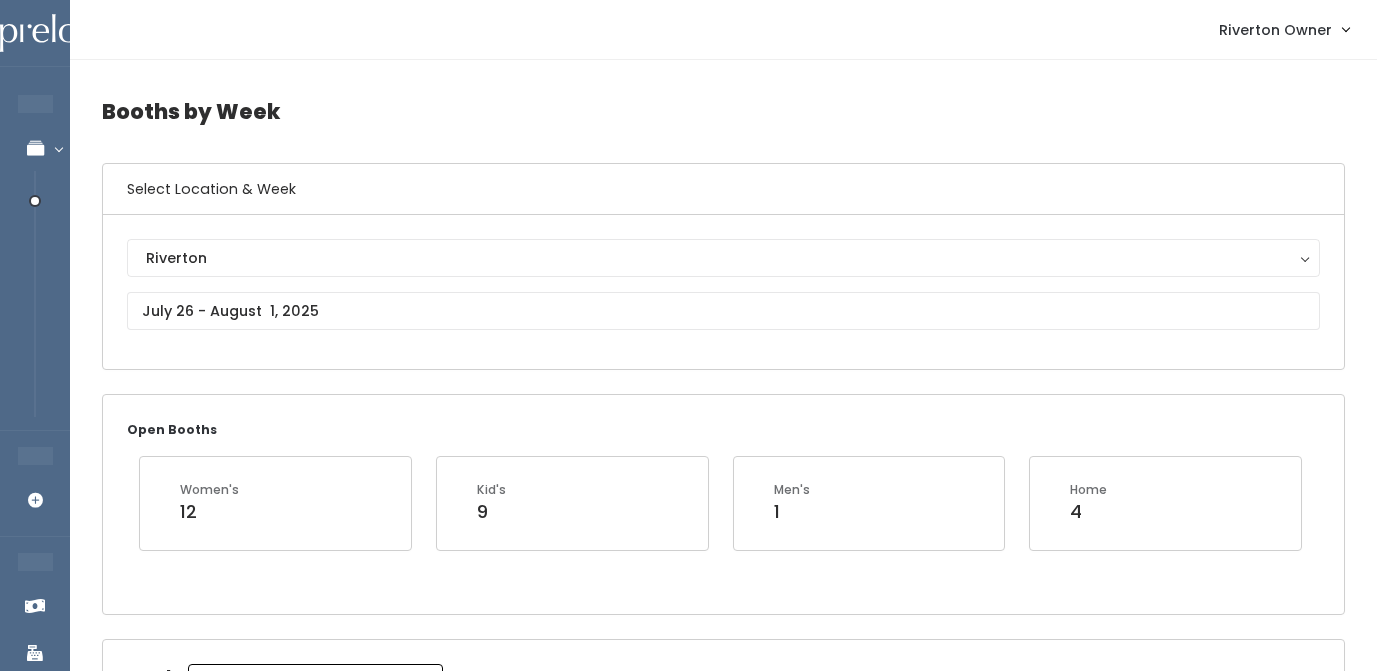 scroll, scrollTop: 0, scrollLeft: 0, axis: both 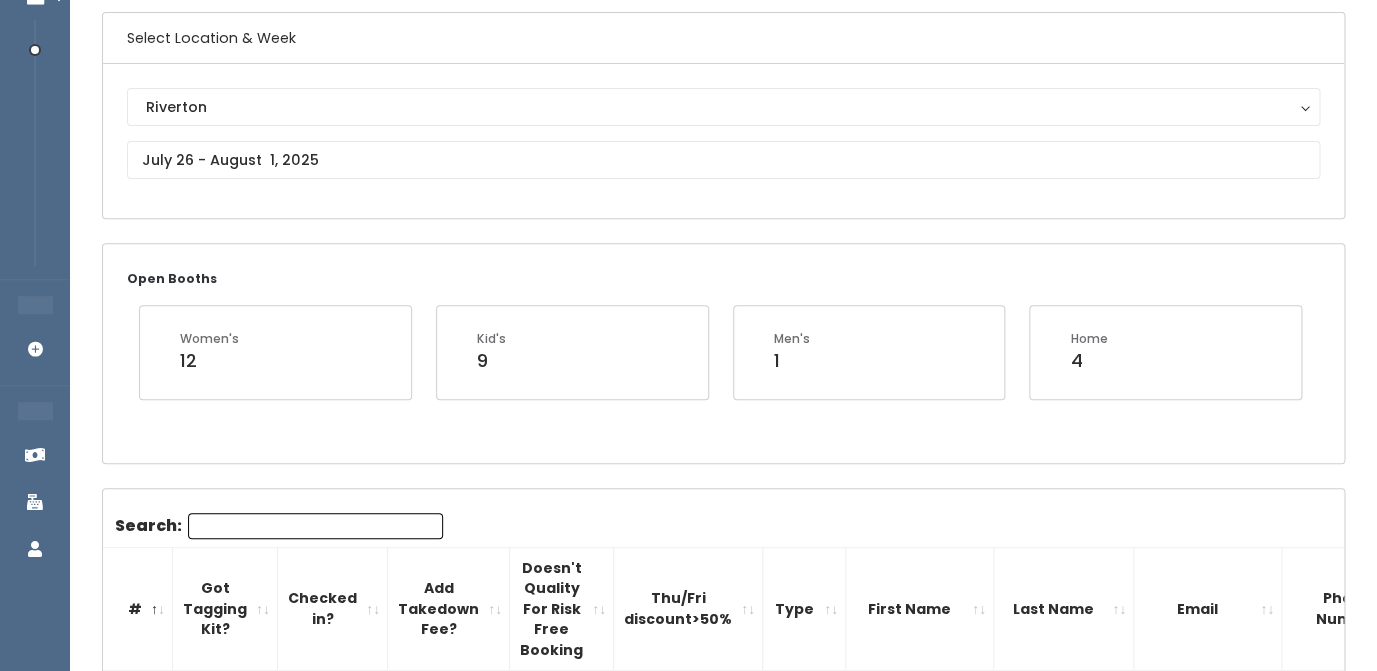 click on "Booths by Week
Select Location & Week
Riverton
Riverton
Open Booths
Women's
12
Kid's
9
Men's
1
Home  4" at bounding box center (723, 2164) 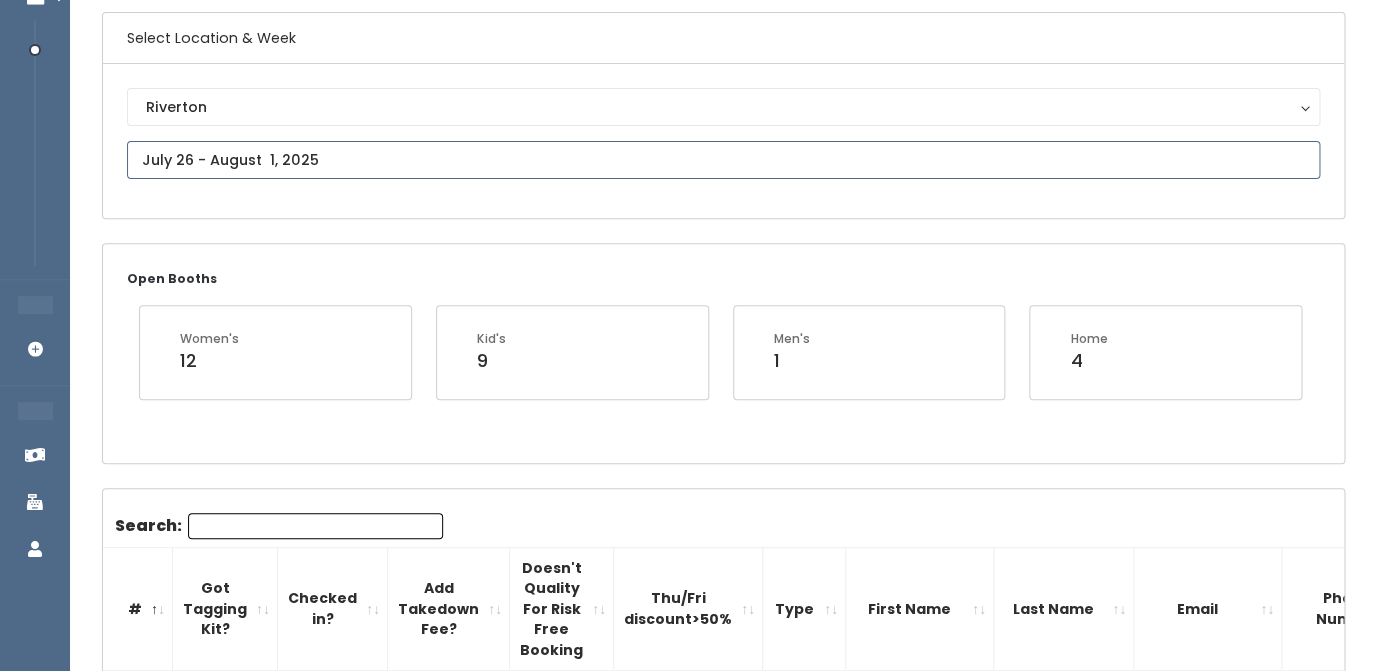 click at bounding box center (723, 160) 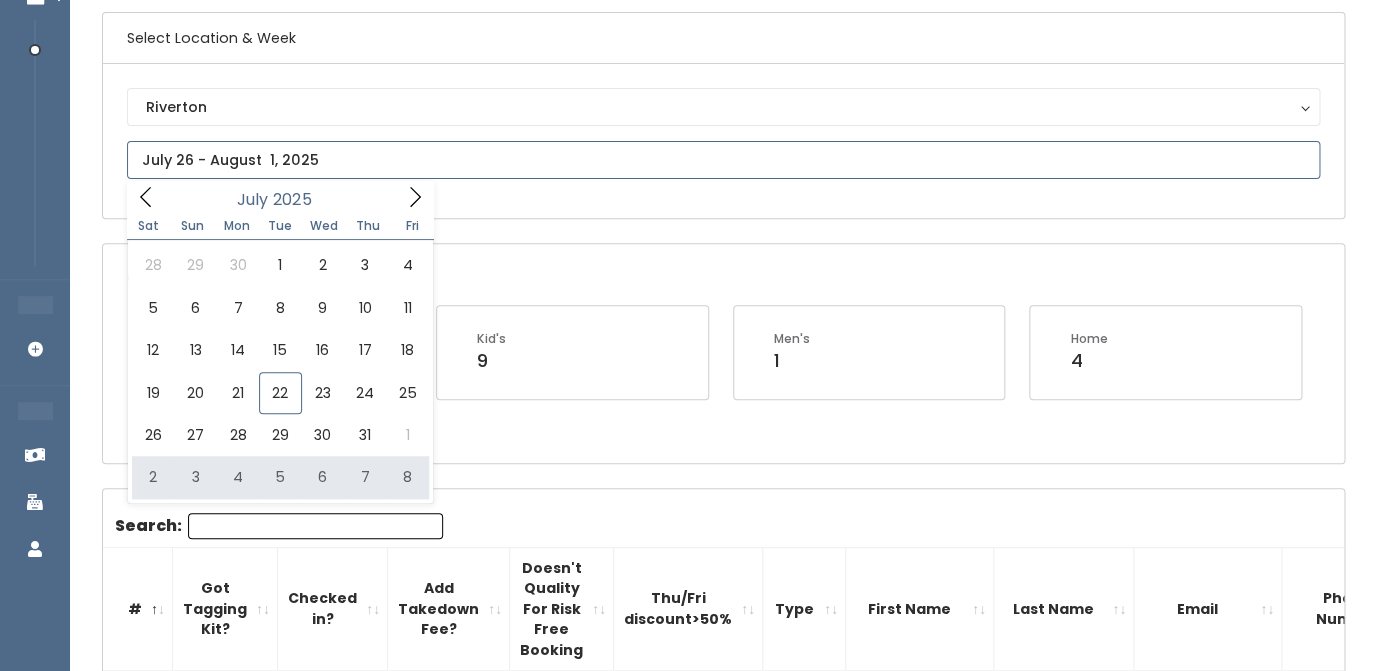 type on "August 2 to August 8" 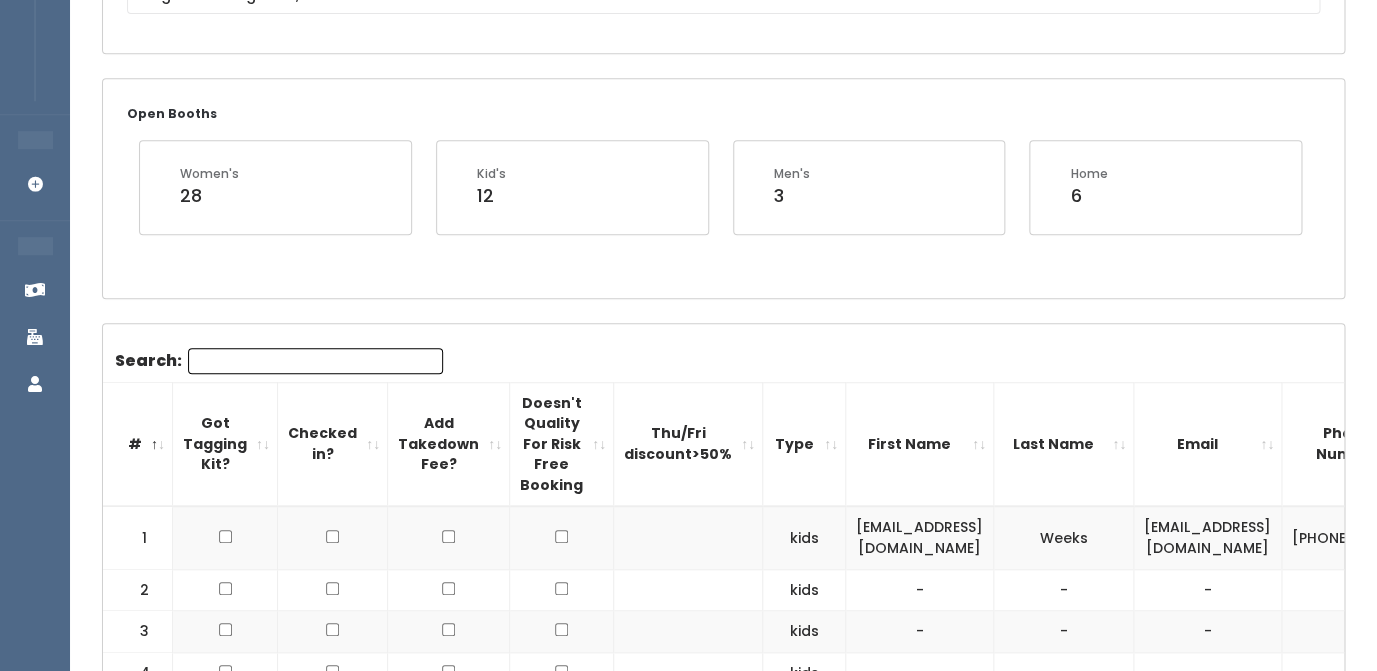 scroll, scrollTop: 0, scrollLeft: 0, axis: both 